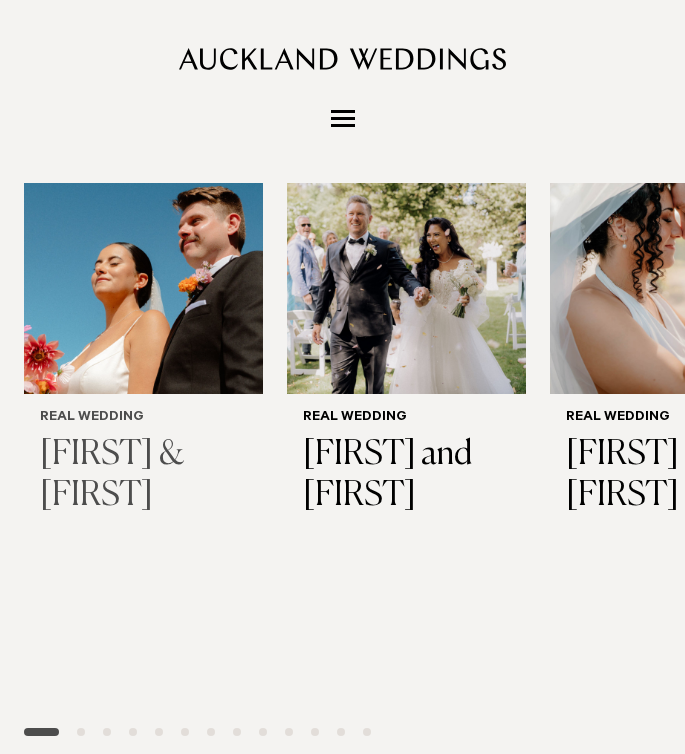 scroll, scrollTop: 1136, scrollLeft: 0, axis: vertical 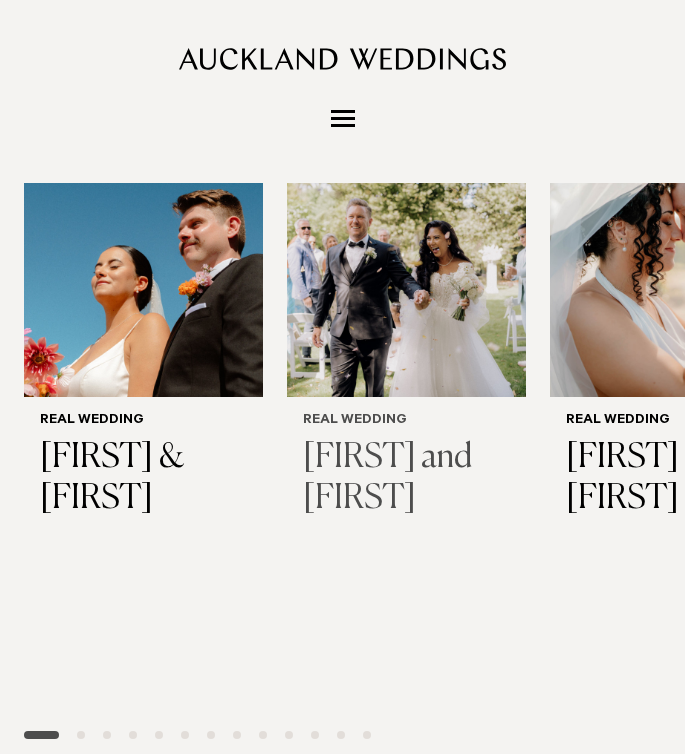 click on "[NAME] and [NAME]" at bounding box center [406, 479] 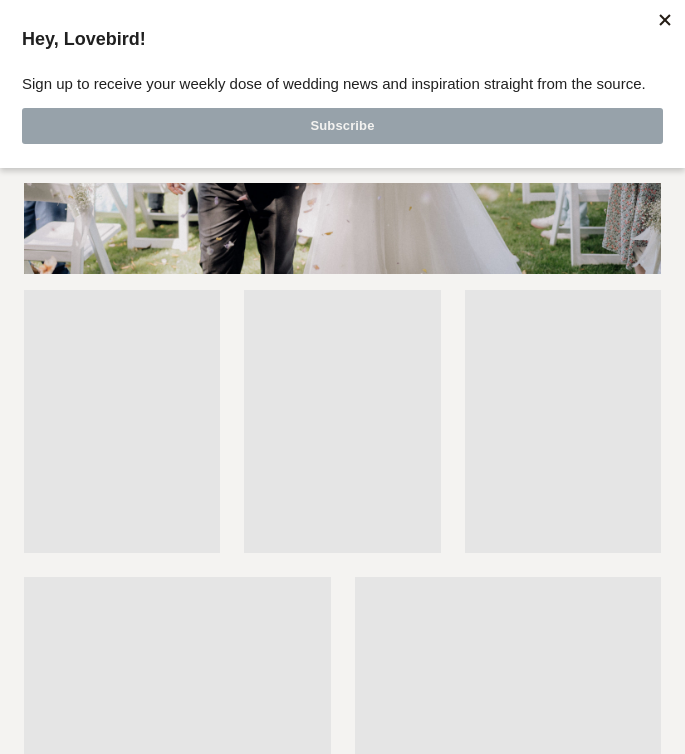 scroll, scrollTop: 4902, scrollLeft: 0, axis: vertical 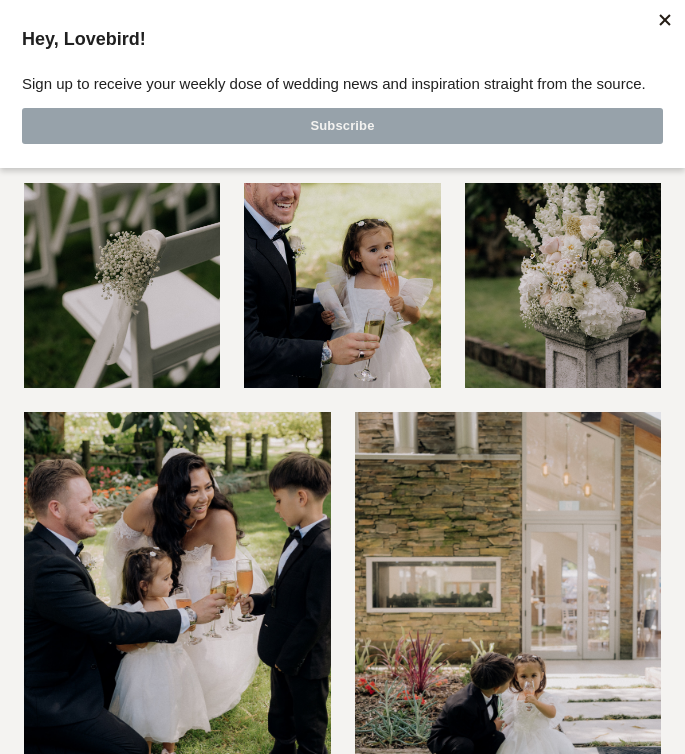 click at bounding box center [665, 20] 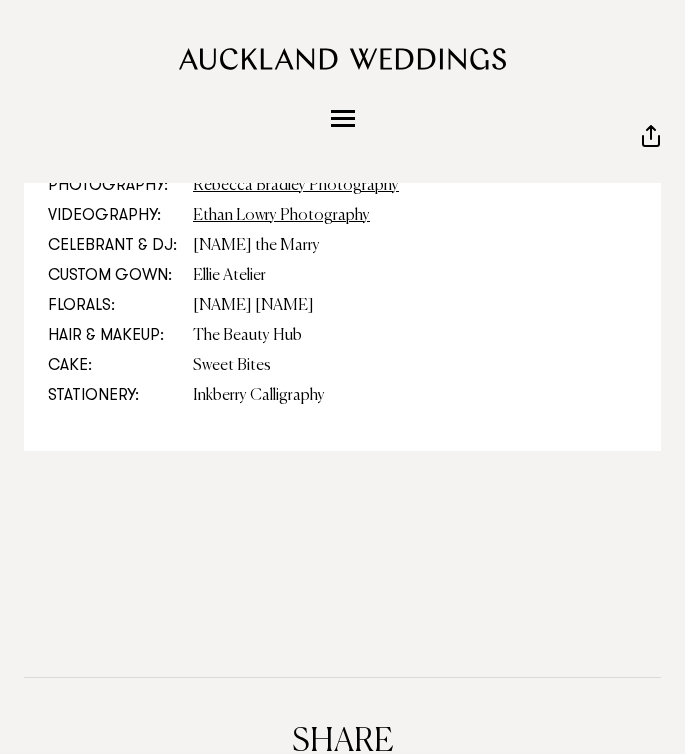scroll, scrollTop: 11800, scrollLeft: 0, axis: vertical 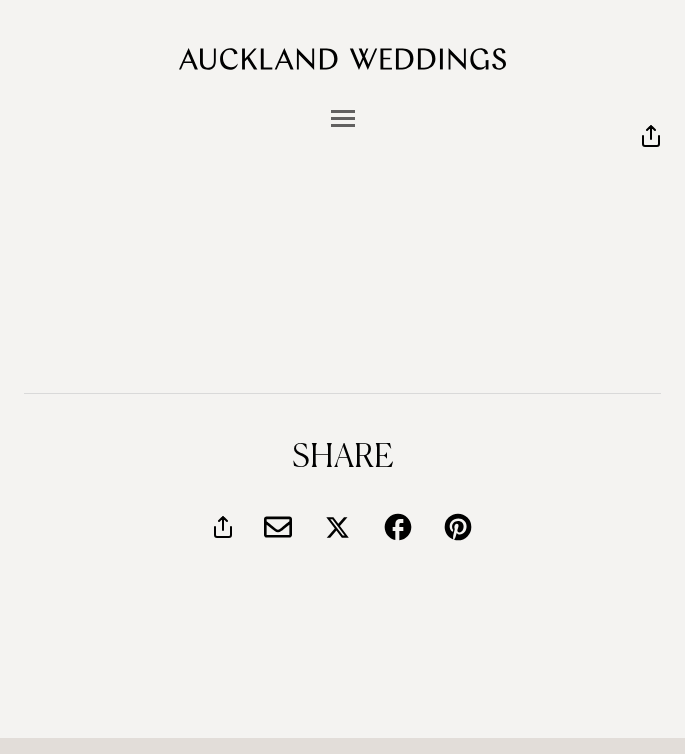 click at bounding box center [343, 118] 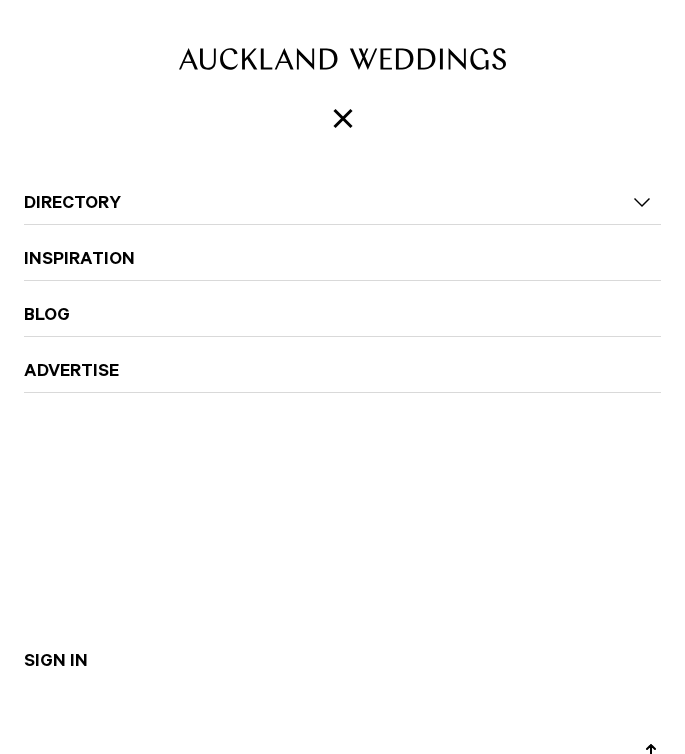 click on "Inspiration" at bounding box center [342, 248] 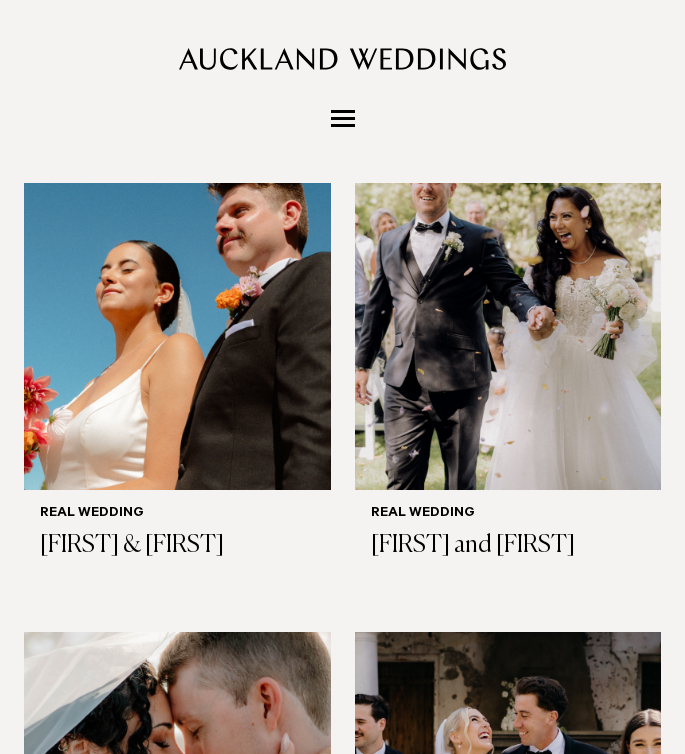 scroll, scrollTop: 341, scrollLeft: 0, axis: vertical 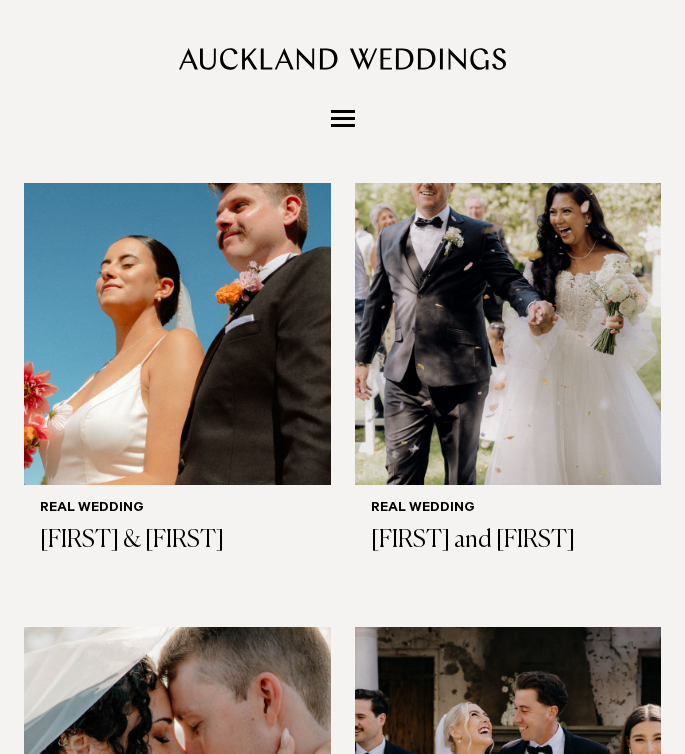 click at bounding box center [177, 279] 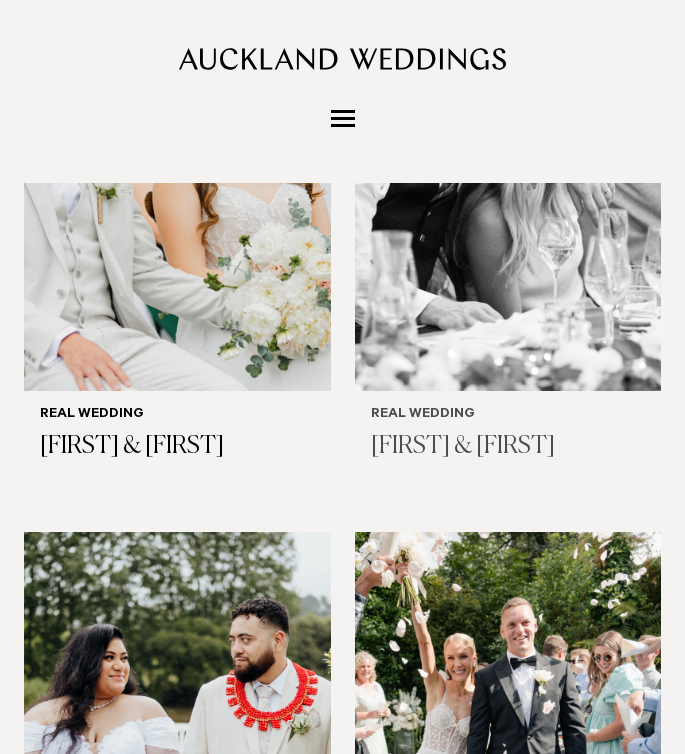 scroll, scrollTop: 1519, scrollLeft: 0, axis: vertical 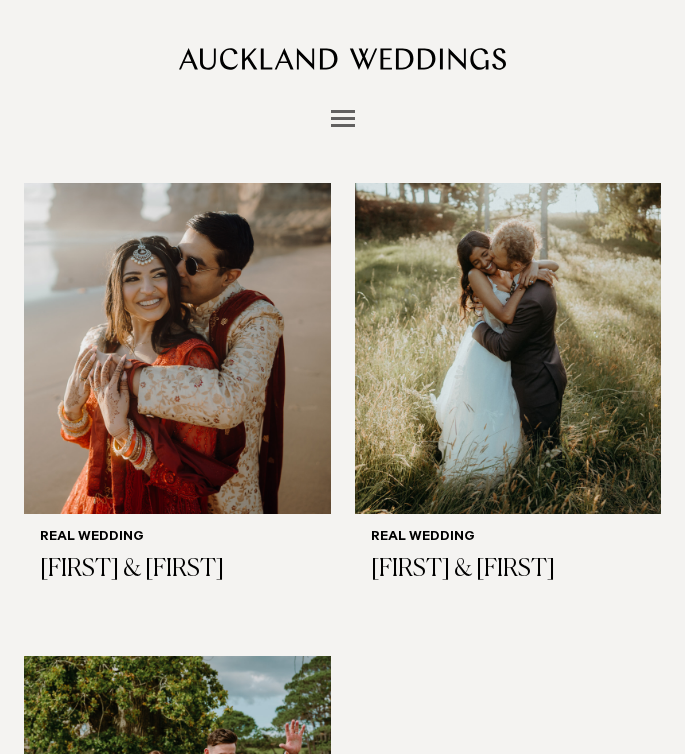 click at bounding box center (343, 118) 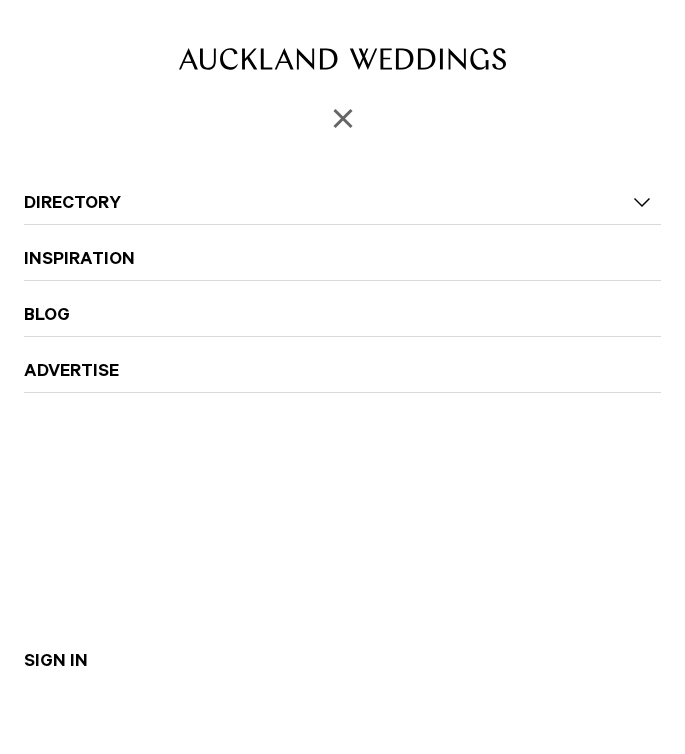 scroll, scrollTop: 3142, scrollLeft: 0, axis: vertical 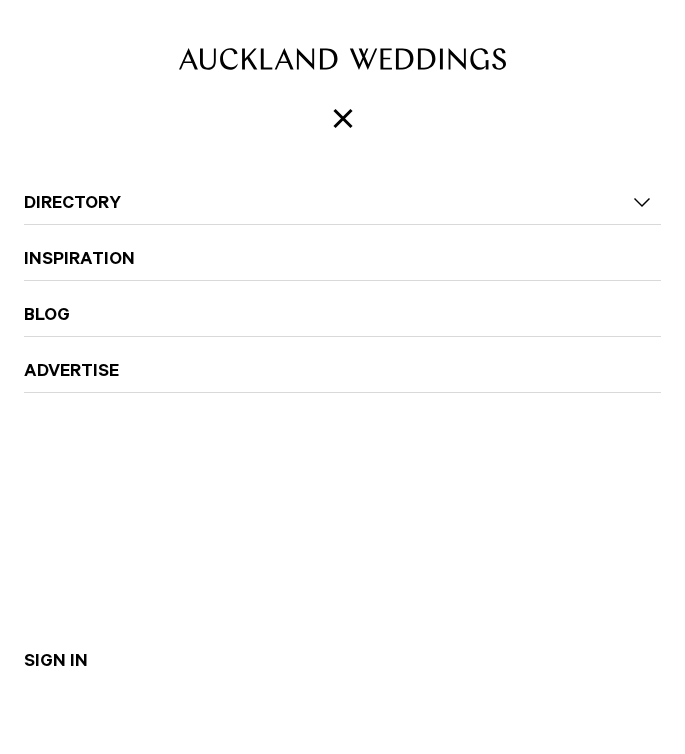 click on "Directory
Hair & Makeup
Flowers
Venues" at bounding box center (342, 428) 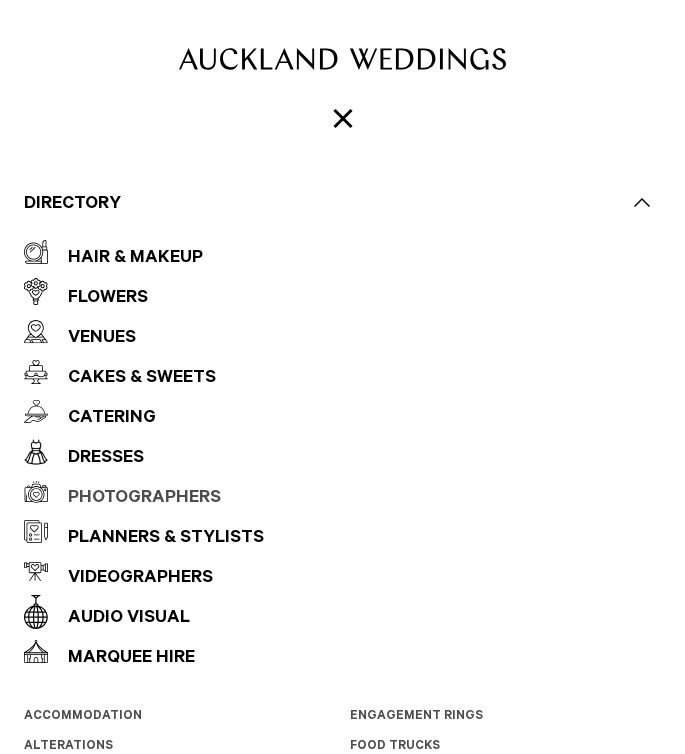 click on "Photographers" at bounding box center (134, 499) 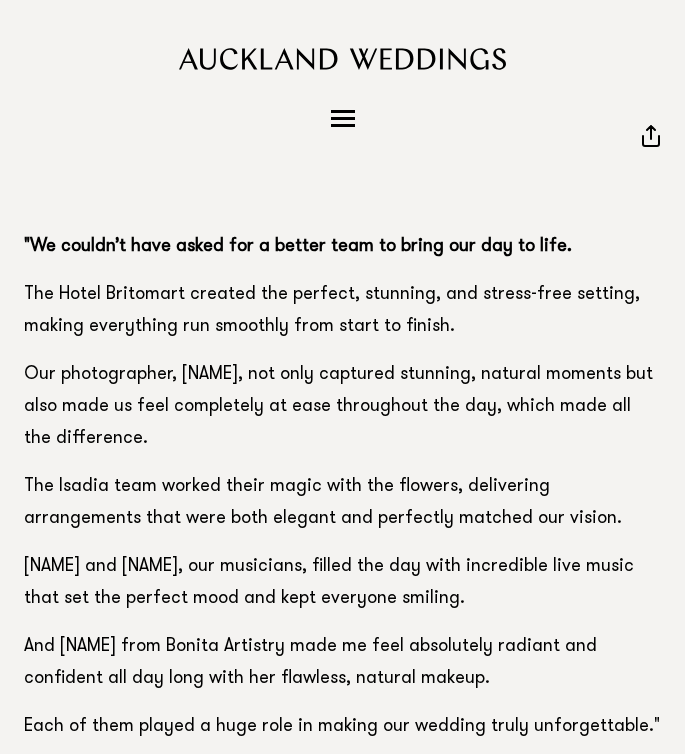 scroll, scrollTop: 12453, scrollLeft: 0, axis: vertical 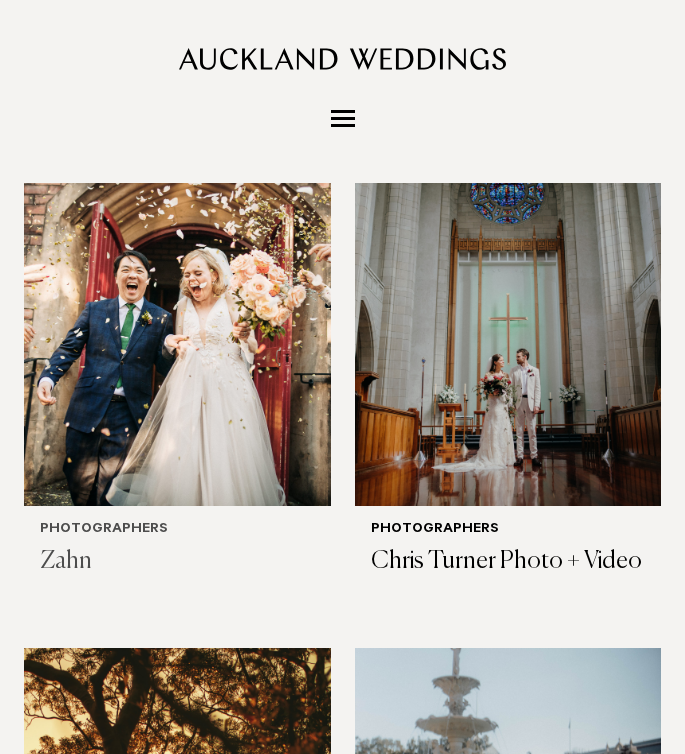 click on "Zahn" at bounding box center [177, 561] 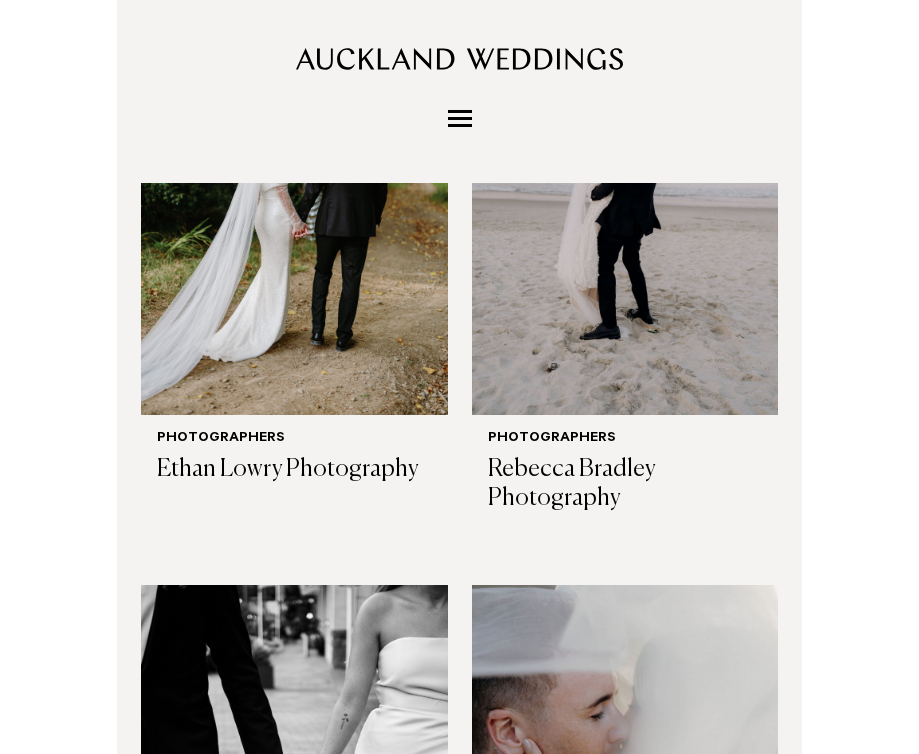 scroll, scrollTop: 3371, scrollLeft: 0, axis: vertical 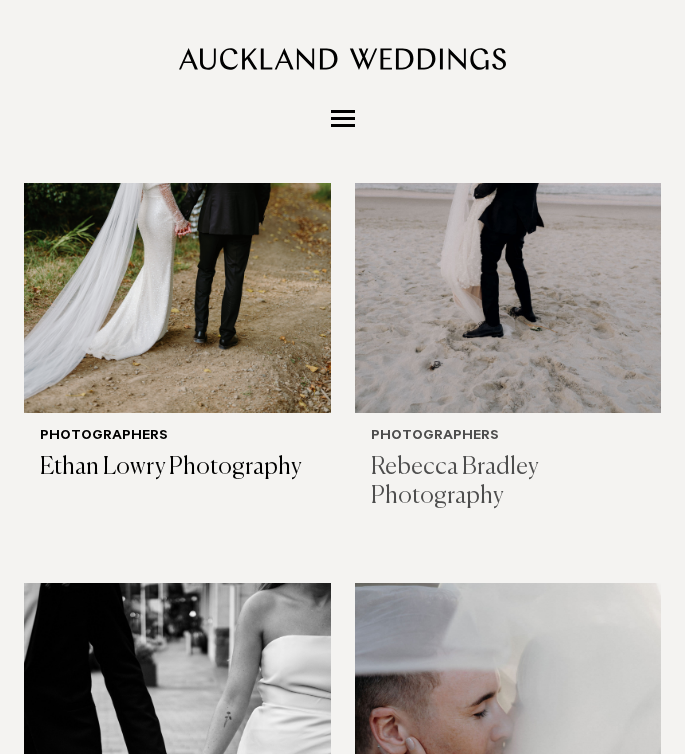 click on "Rebecca Bradley Photography" at bounding box center (508, 482) 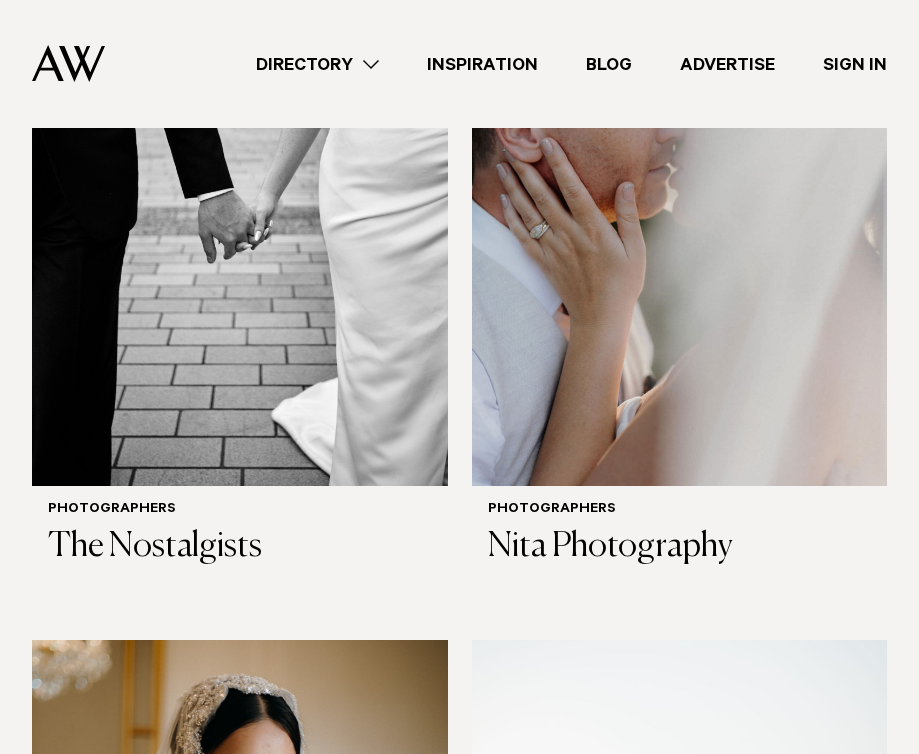 scroll, scrollTop: 5133, scrollLeft: 0, axis: vertical 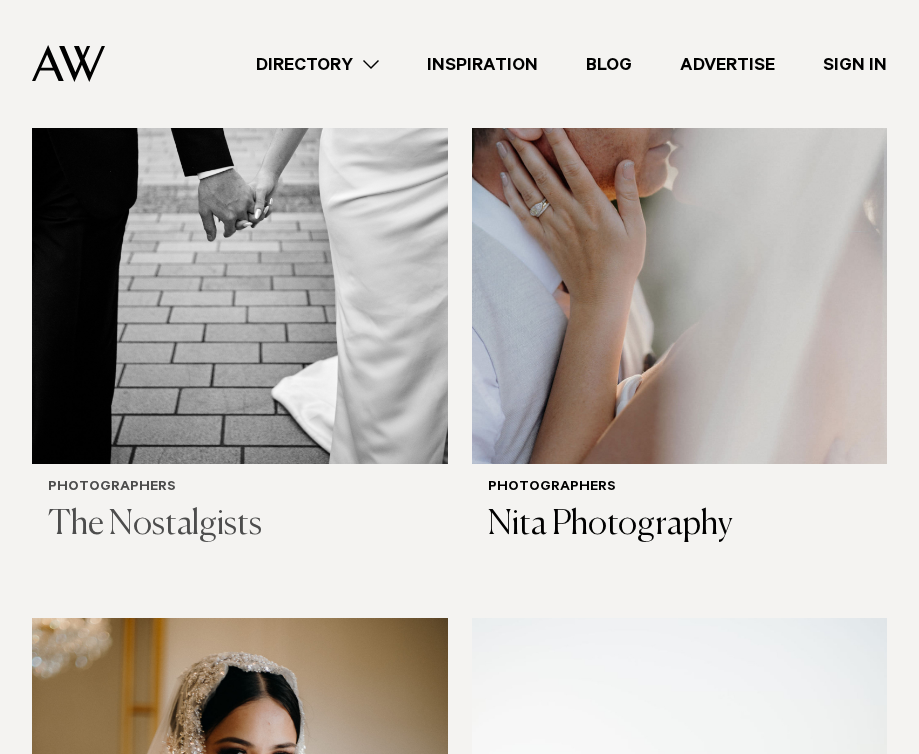 click on "The Nostalgists" at bounding box center [240, 525] 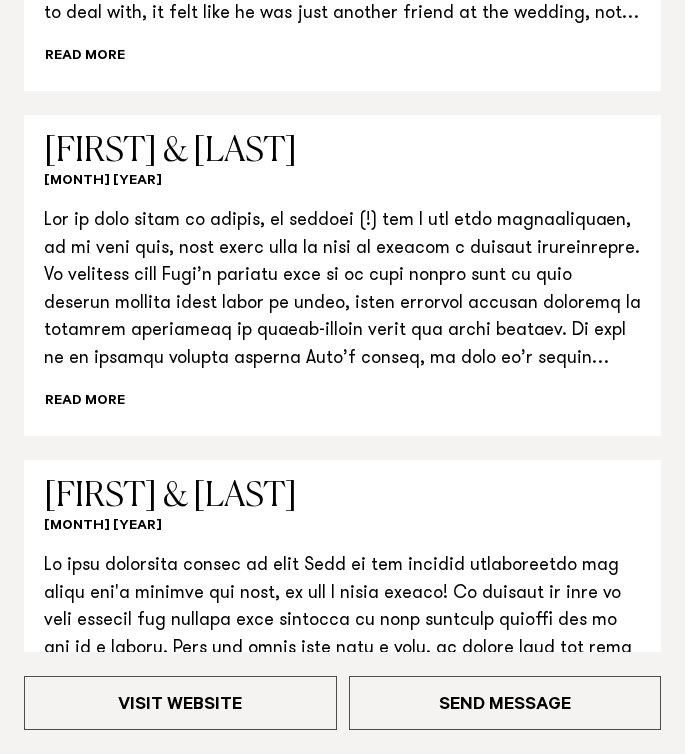 scroll, scrollTop: 2461, scrollLeft: 0, axis: vertical 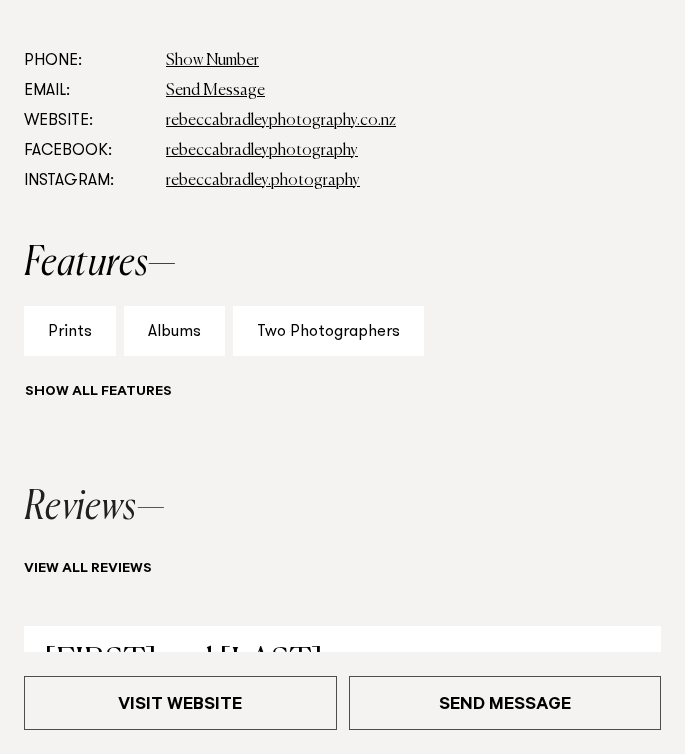 click on "rebeccabradleyphotography.co.nz" at bounding box center (413, 121) 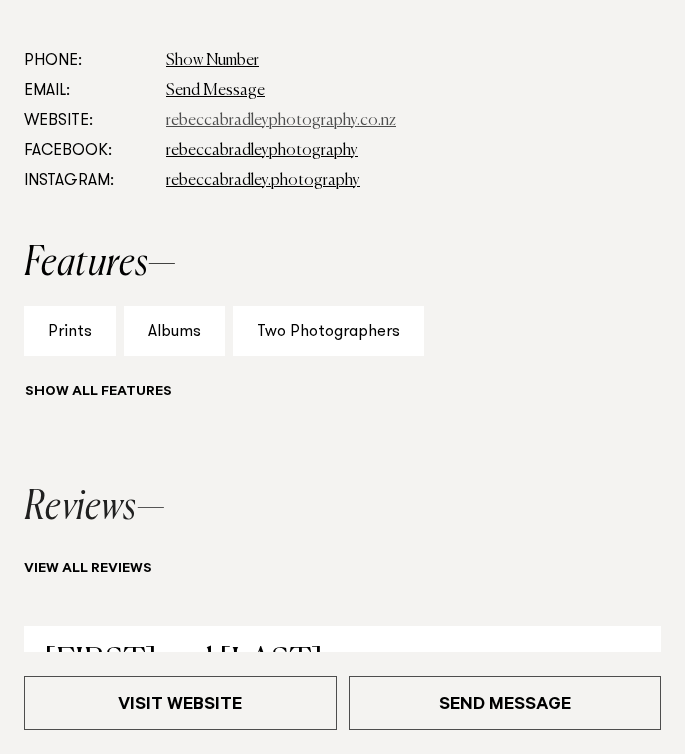 click on "rebeccabradleyphotography.co.nz" at bounding box center (281, 121) 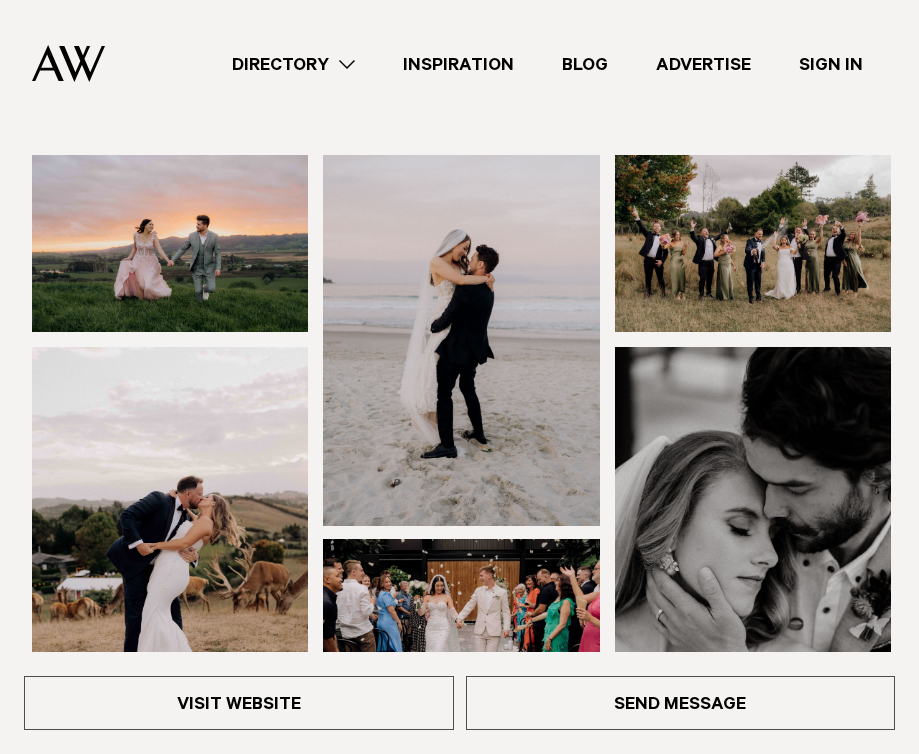 scroll, scrollTop: 0, scrollLeft: 0, axis: both 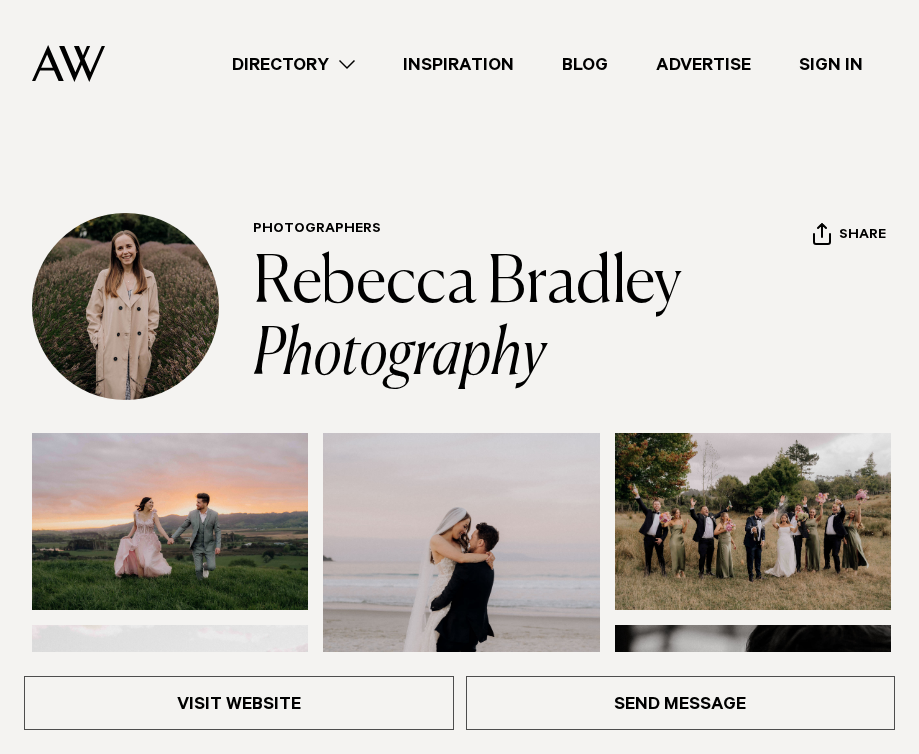 click on "Directory" at bounding box center [293, 64] 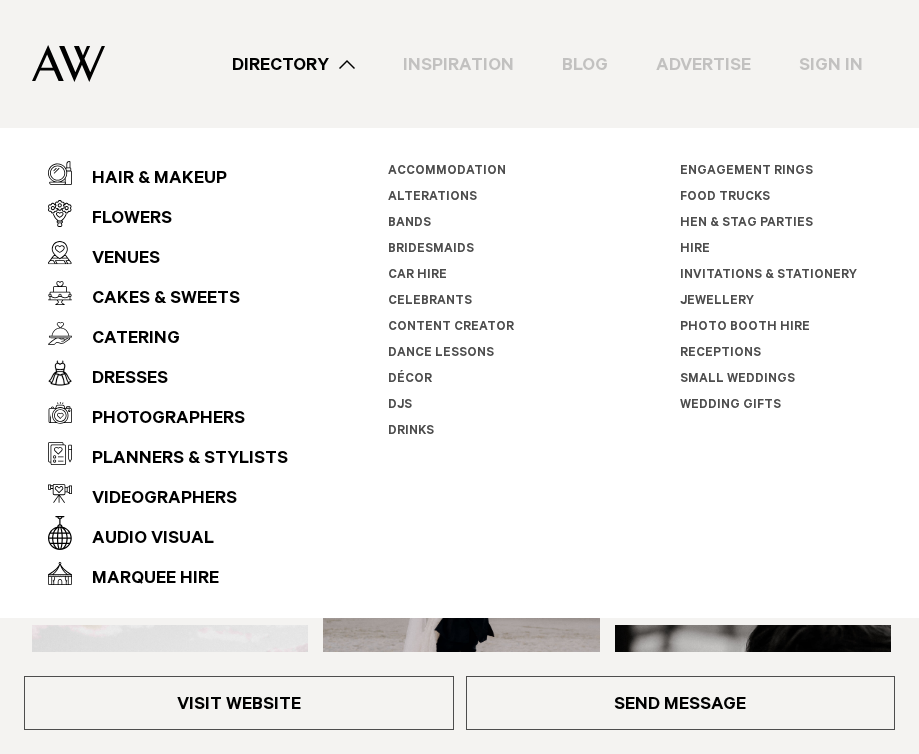 click on "Bridesmaids" at bounding box center (484, 250) 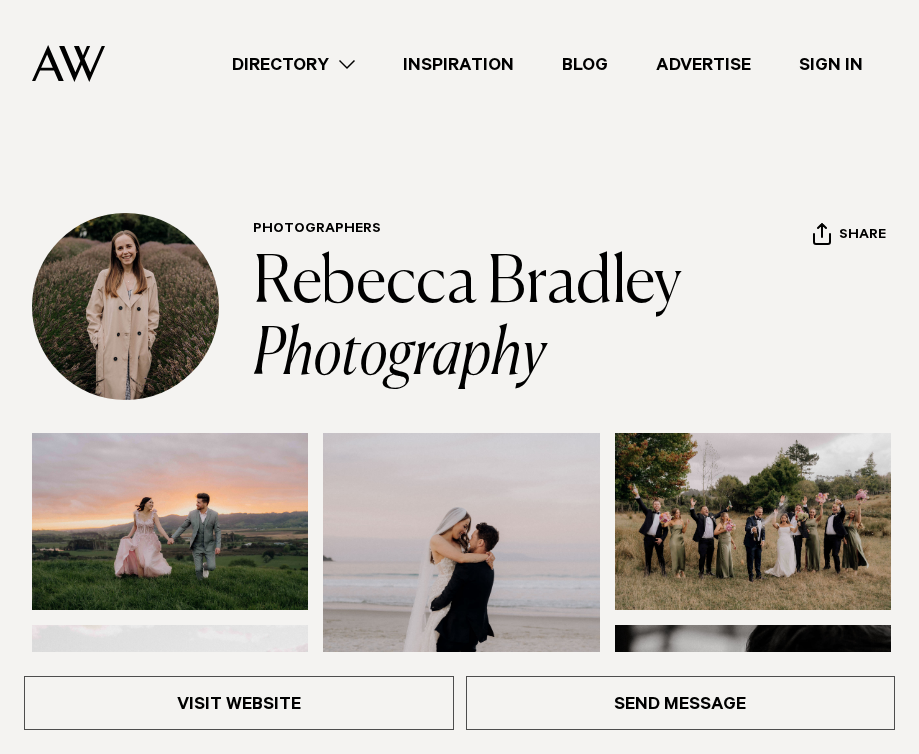 click on "Directory" at bounding box center [293, 64] 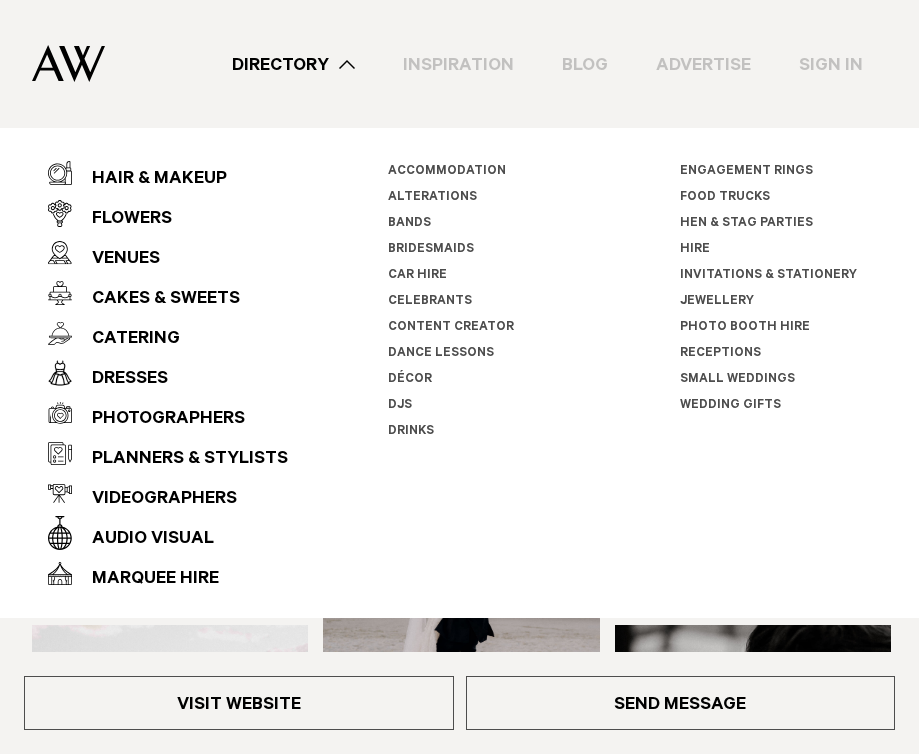 click on "Bridesmaids" at bounding box center [484, 250] 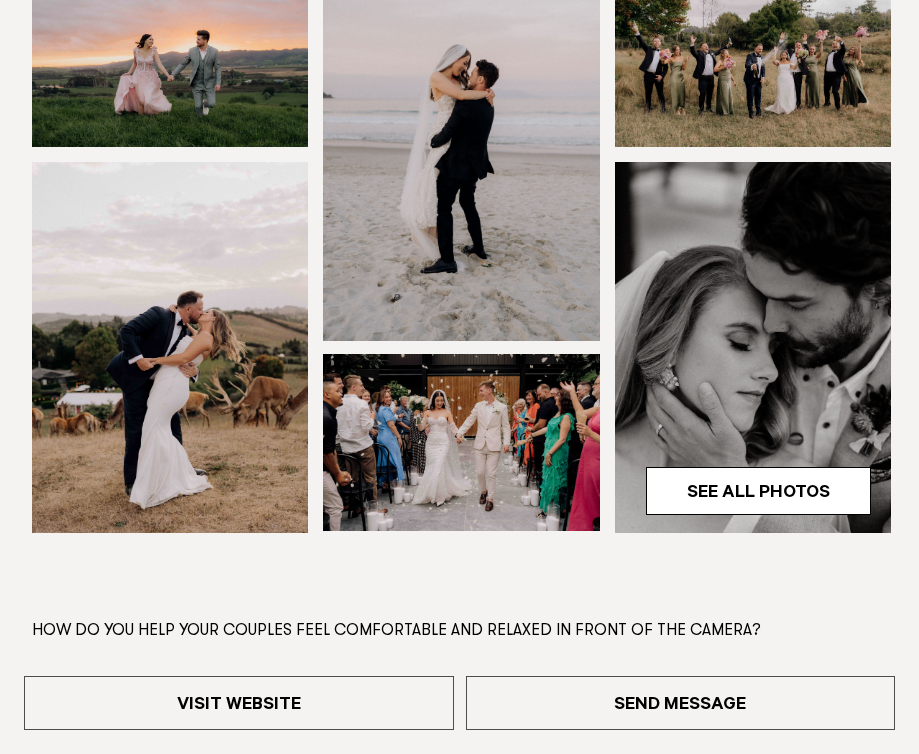 scroll, scrollTop: 784, scrollLeft: 0, axis: vertical 